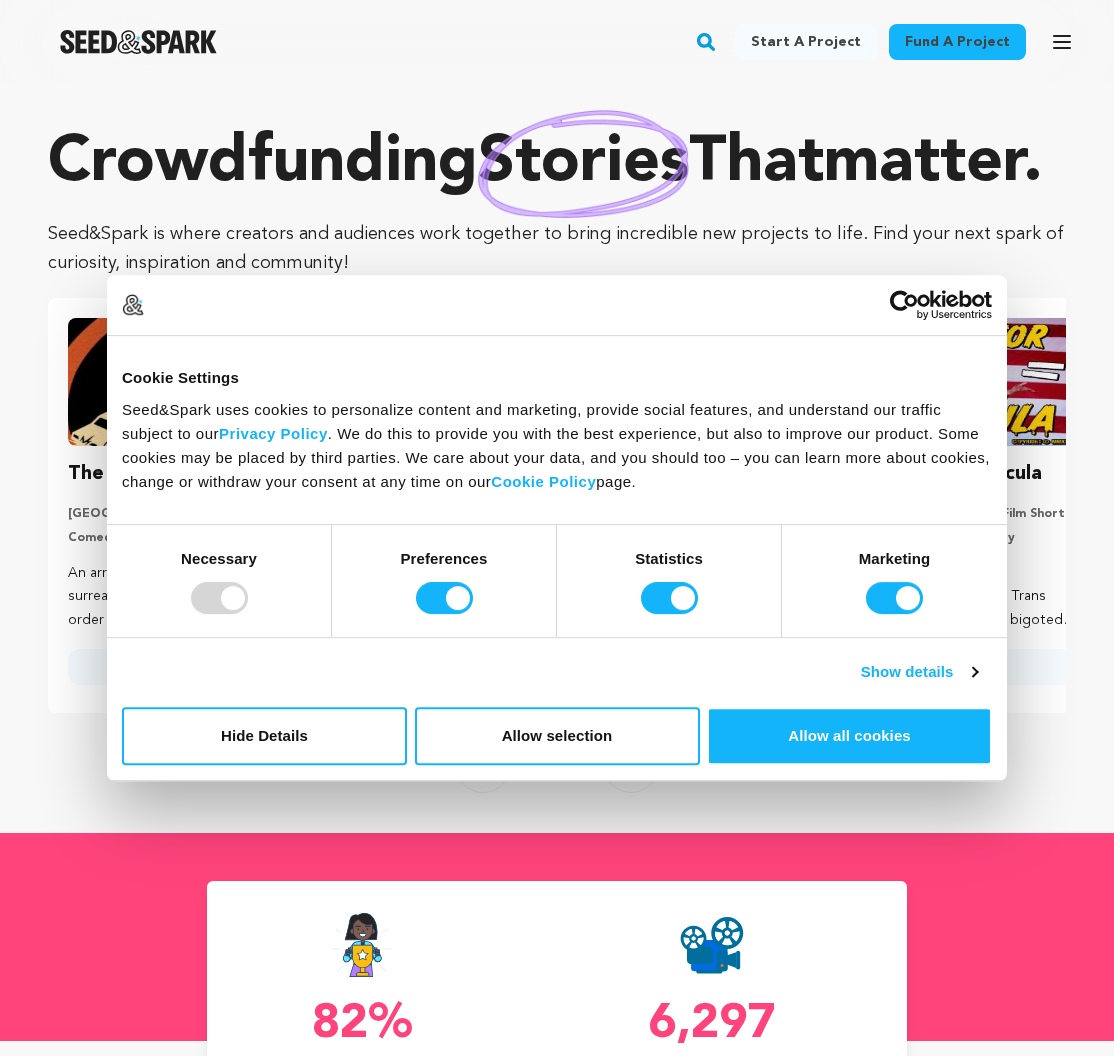 scroll, scrollTop: 0, scrollLeft: 0, axis: both 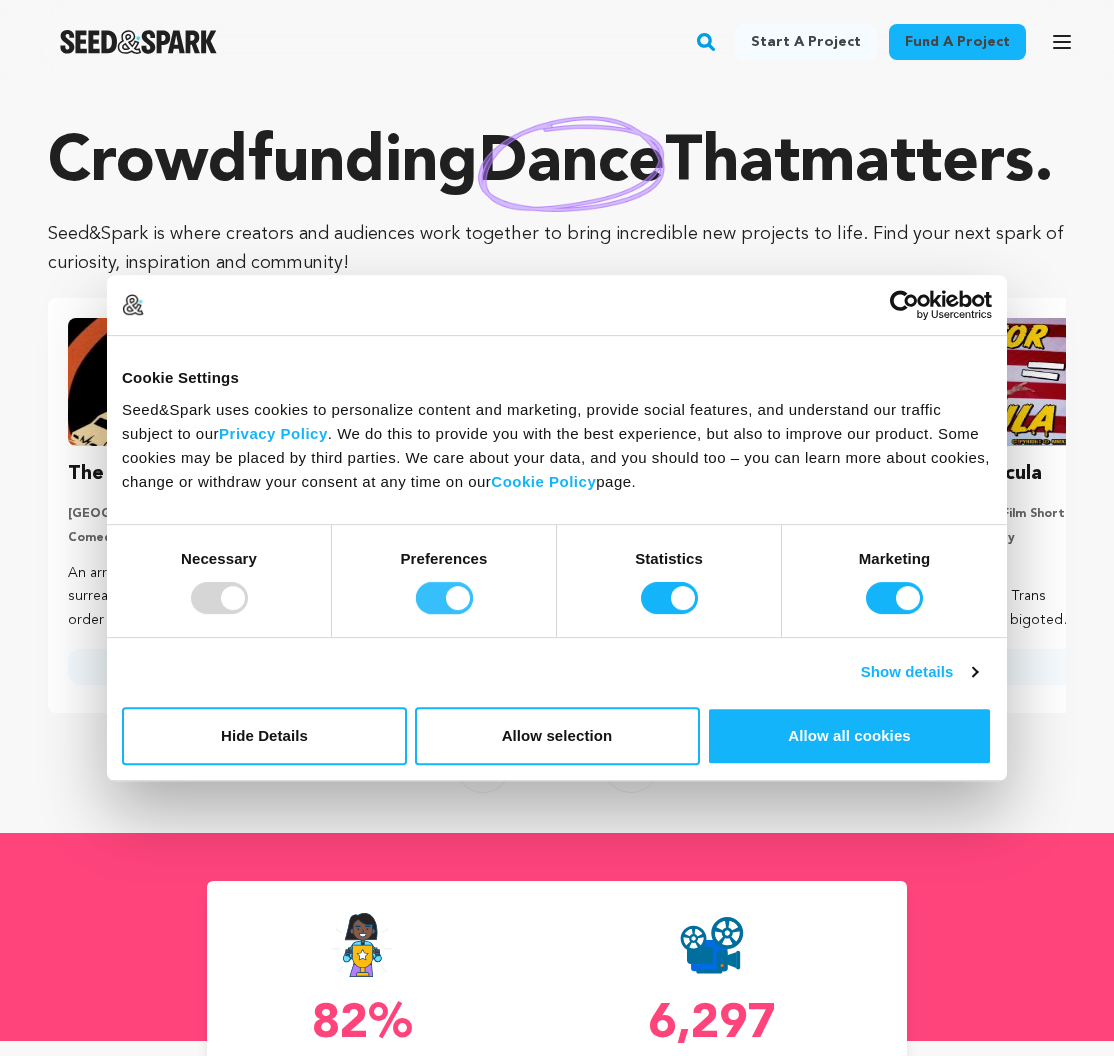 click on "Preferences" at bounding box center (444, 598) 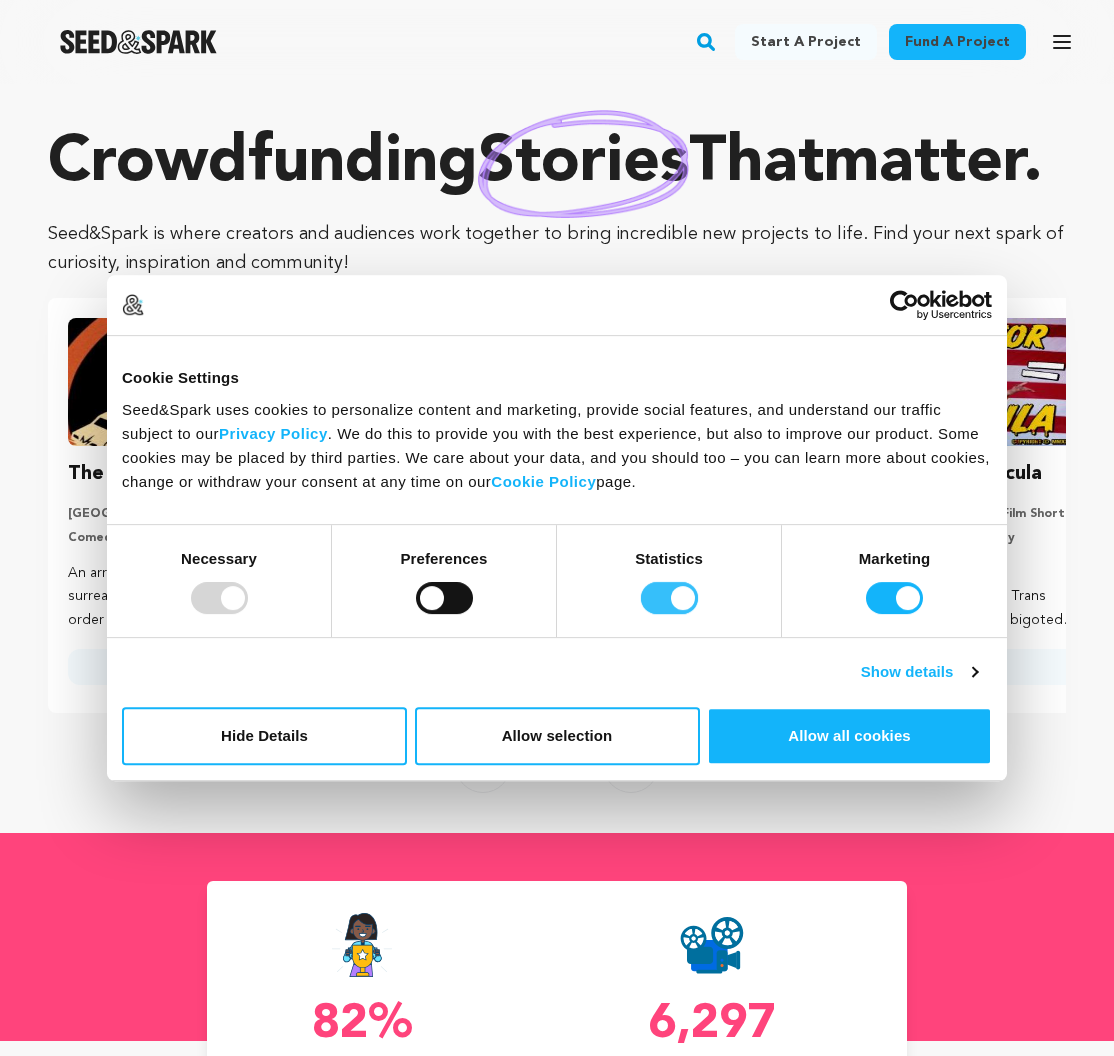 click on "Statistics" at bounding box center [669, 598] 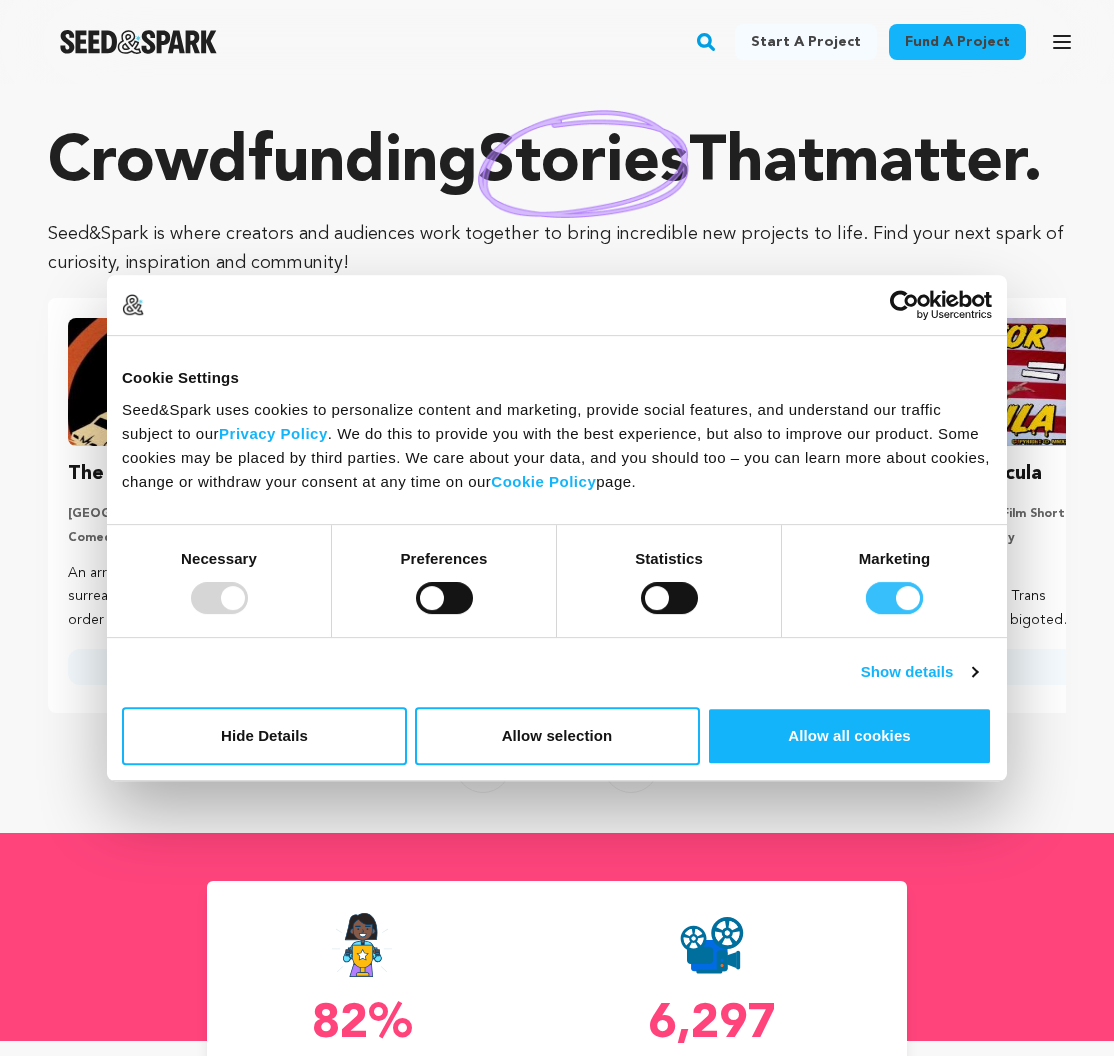 click on "Marketing" at bounding box center (894, 598) 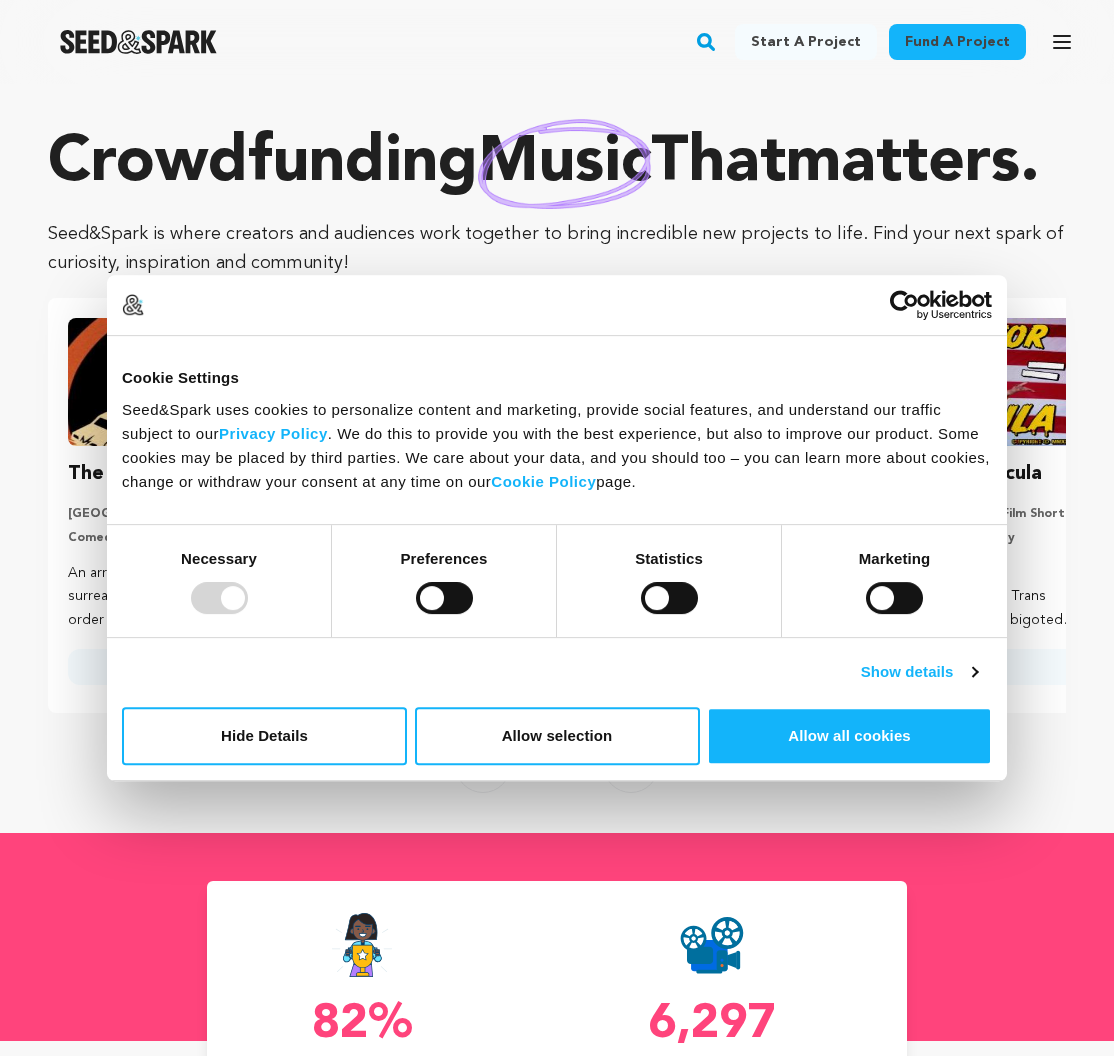 click at bounding box center [219, 598] 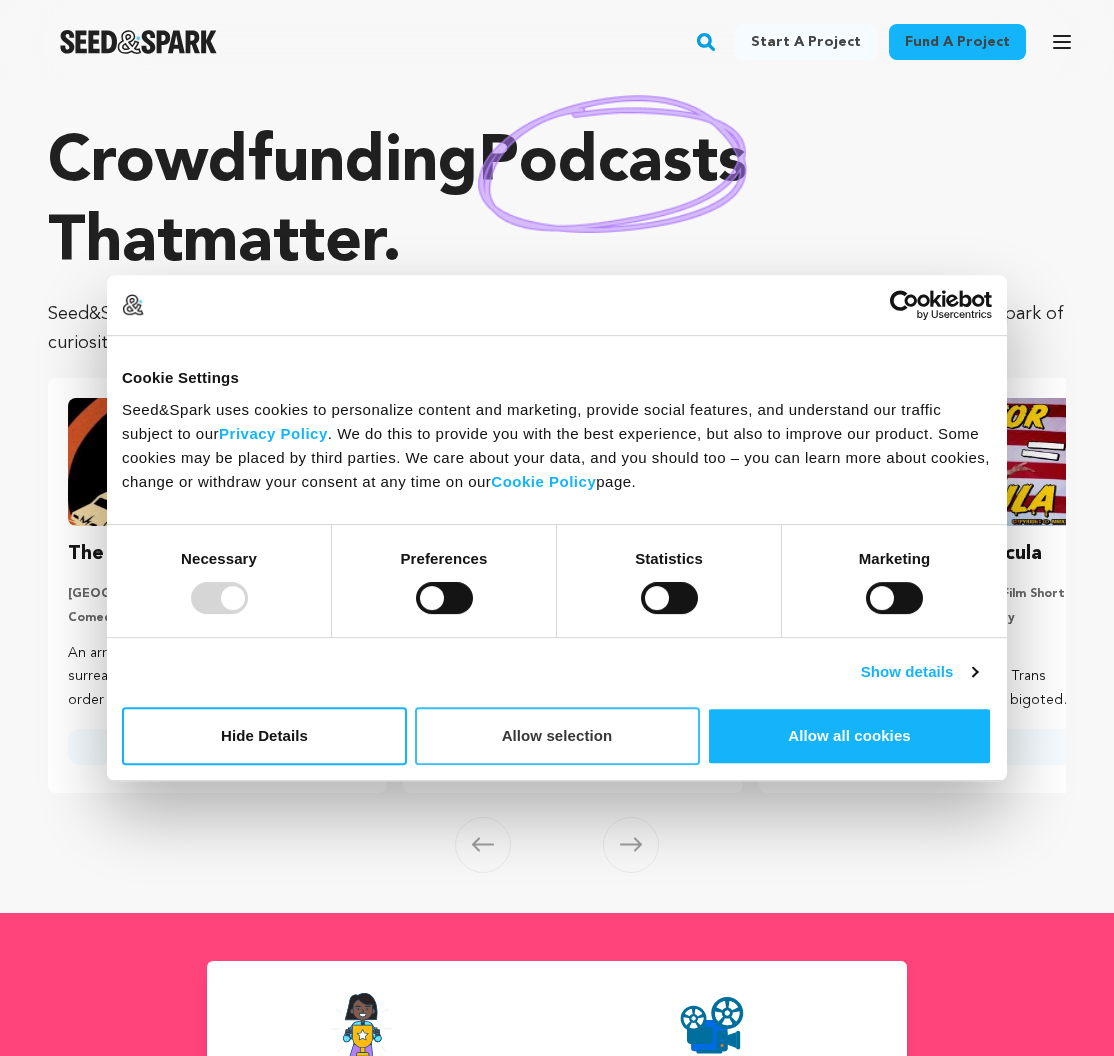click on "Allow selection" at bounding box center (557, 736) 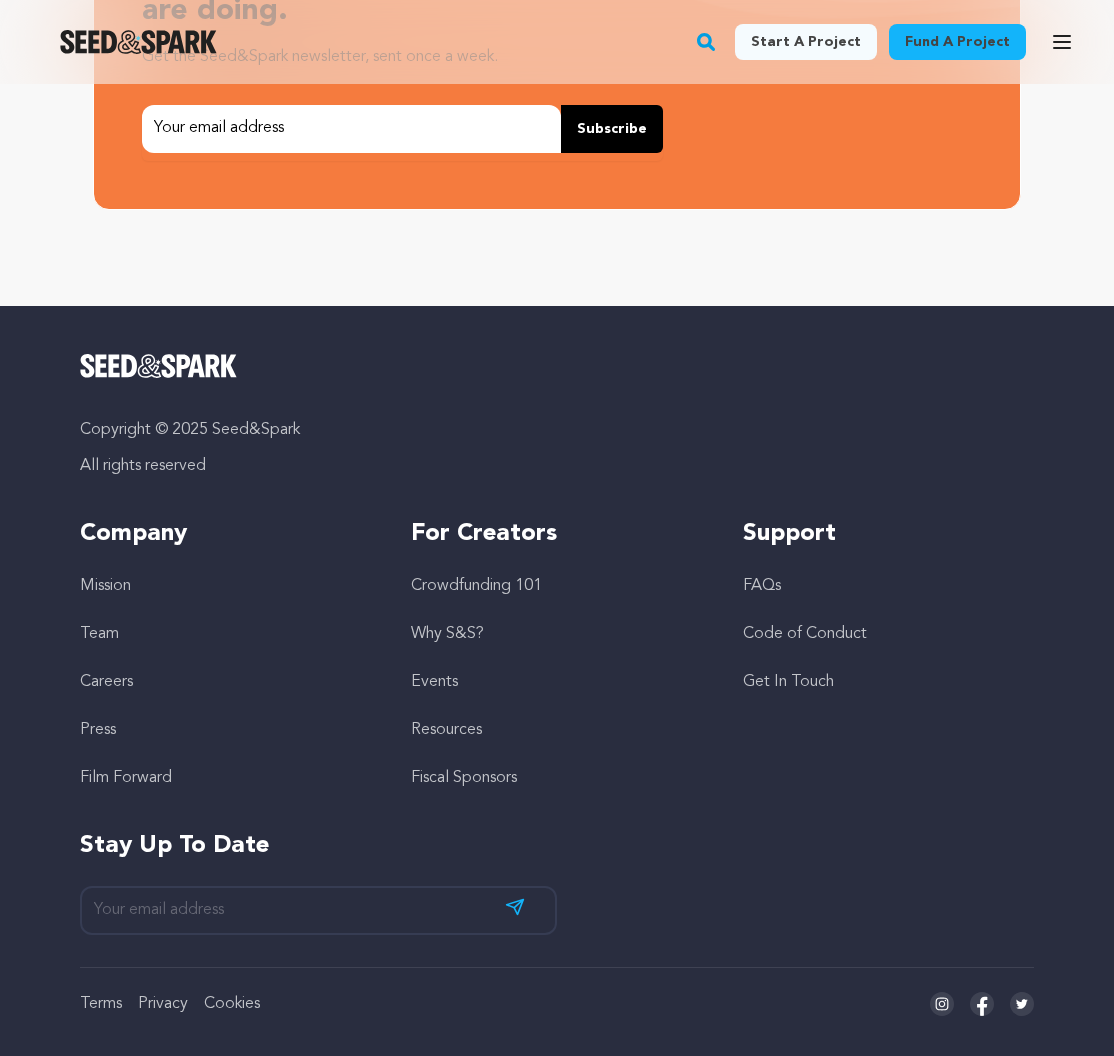 scroll, scrollTop: 5844, scrollLeft: 0, axis: vertical 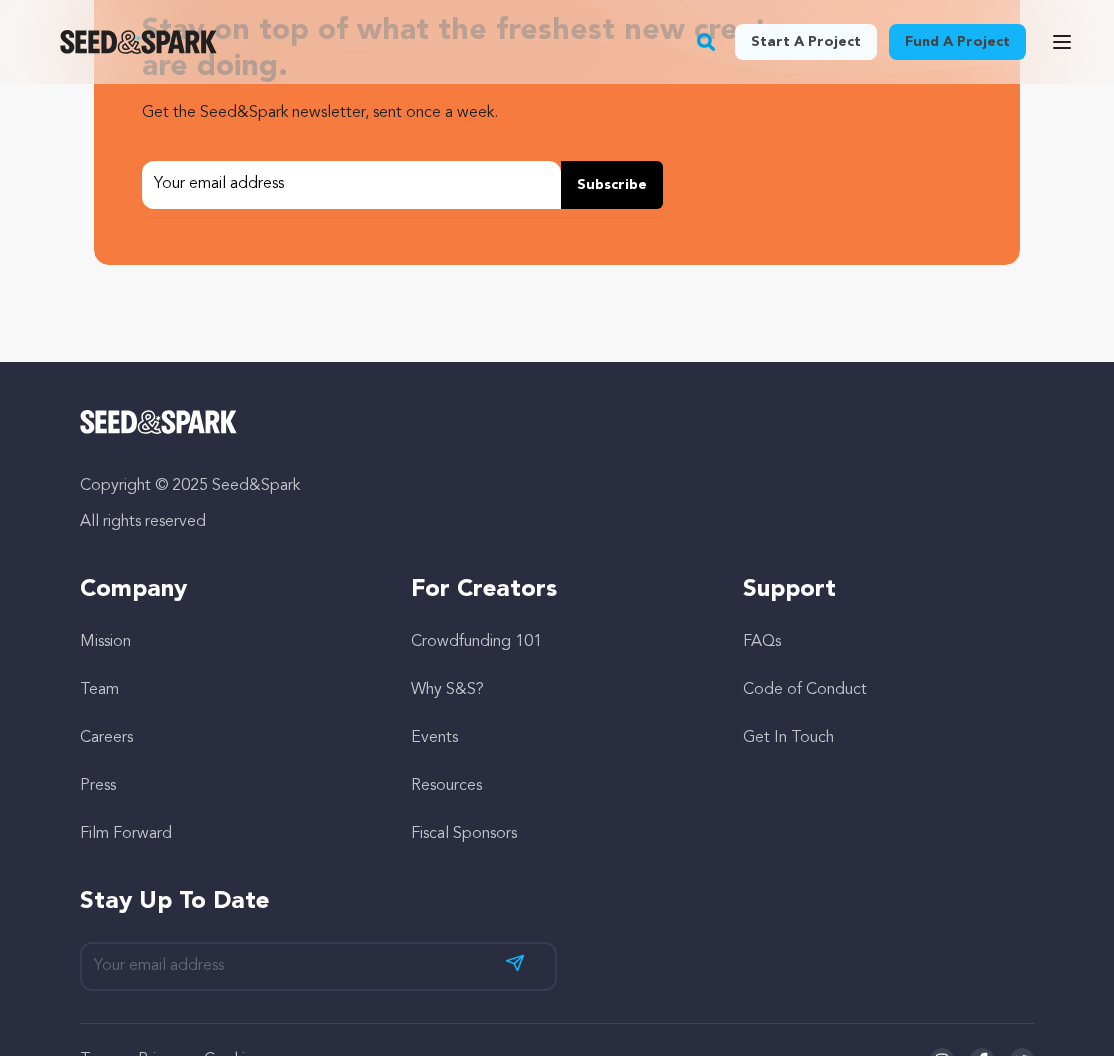 click on "Team" at bounding box center (99, 690) 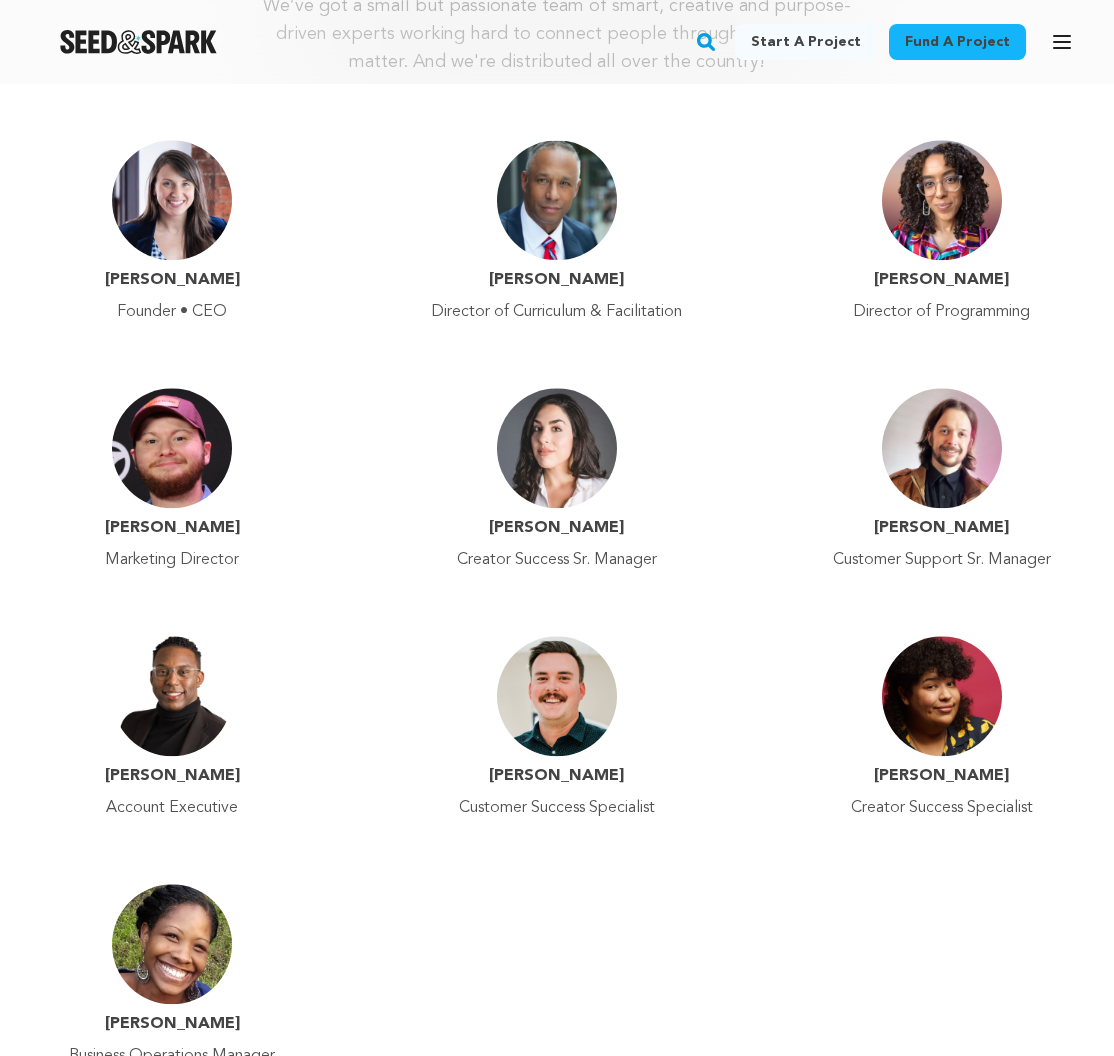 scroll, scrollTop: 510, scrollLeft: 0, axis: vertical 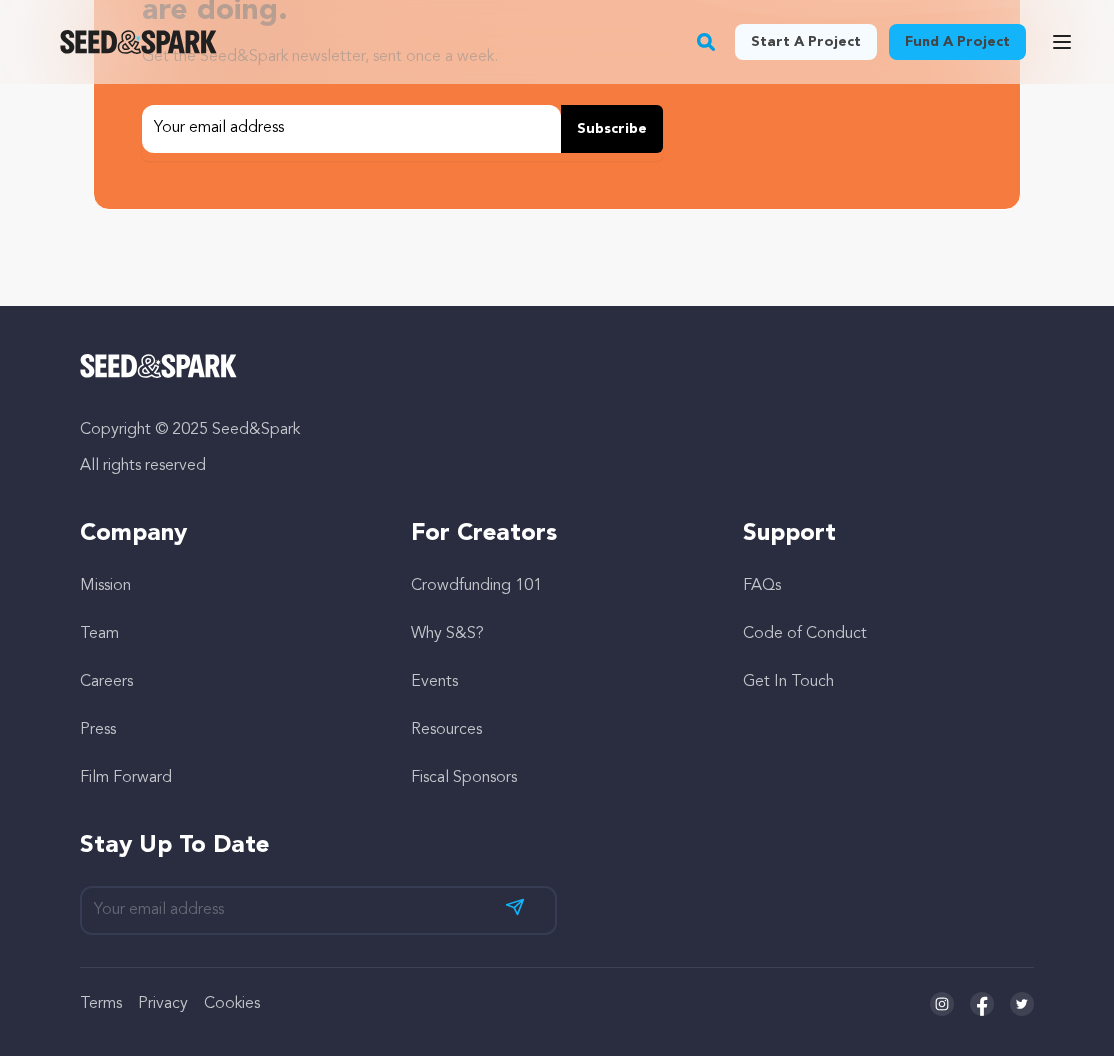 click on "Film Forward" at bounding box center (126, 778) 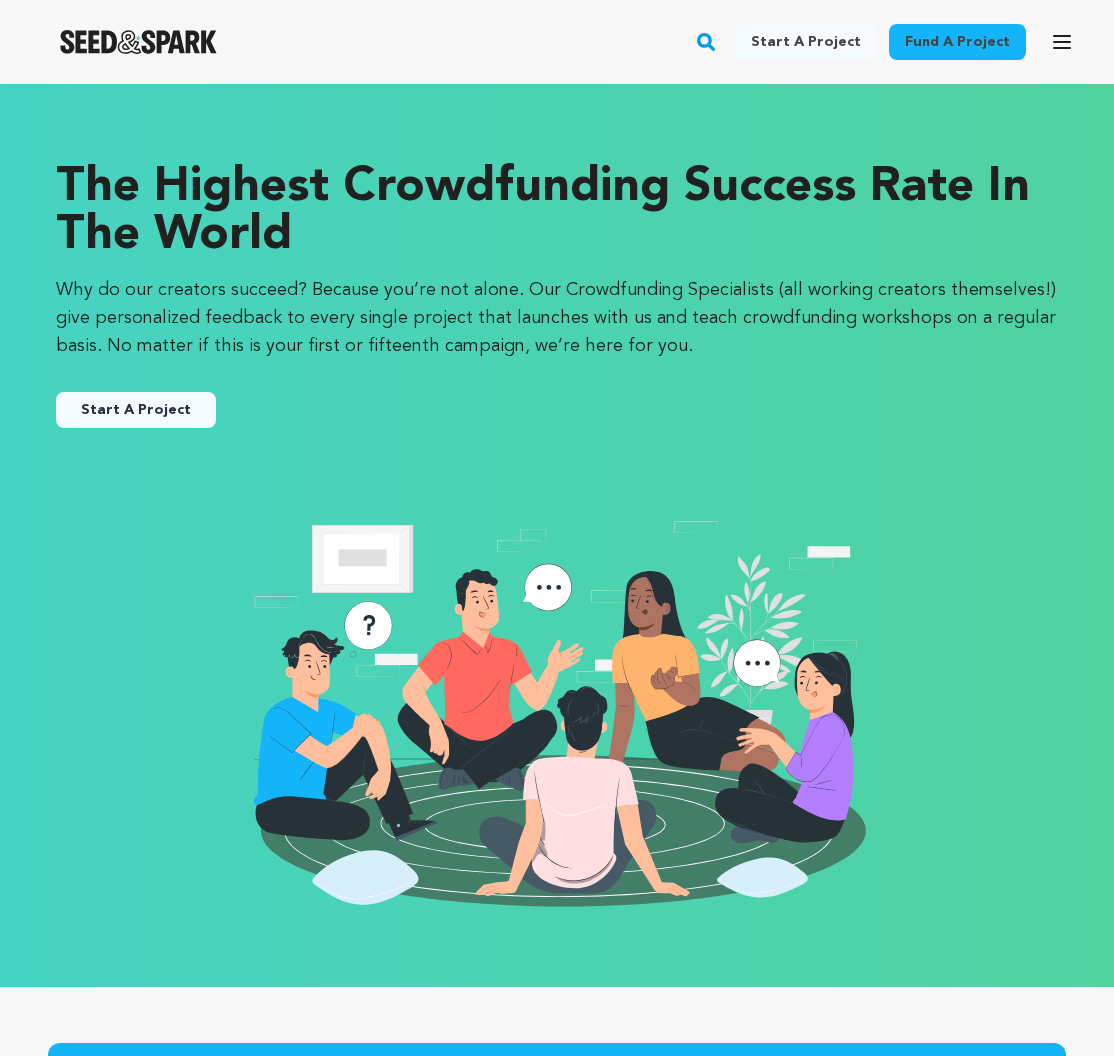 scroll, scrollTop: 1022, scrollLeft: 0, axis: vertical 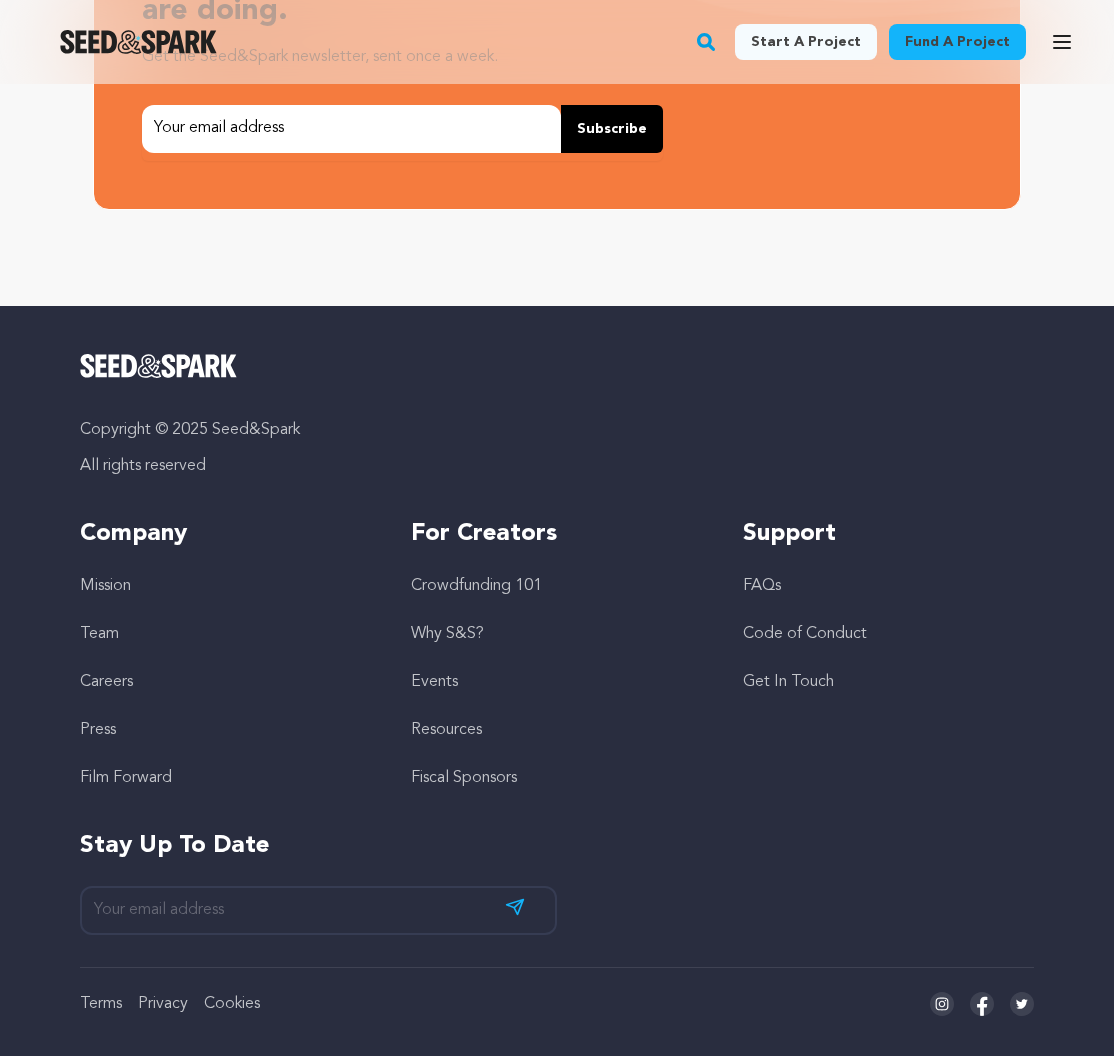 click on "Events" at bounding box center (434, 682) 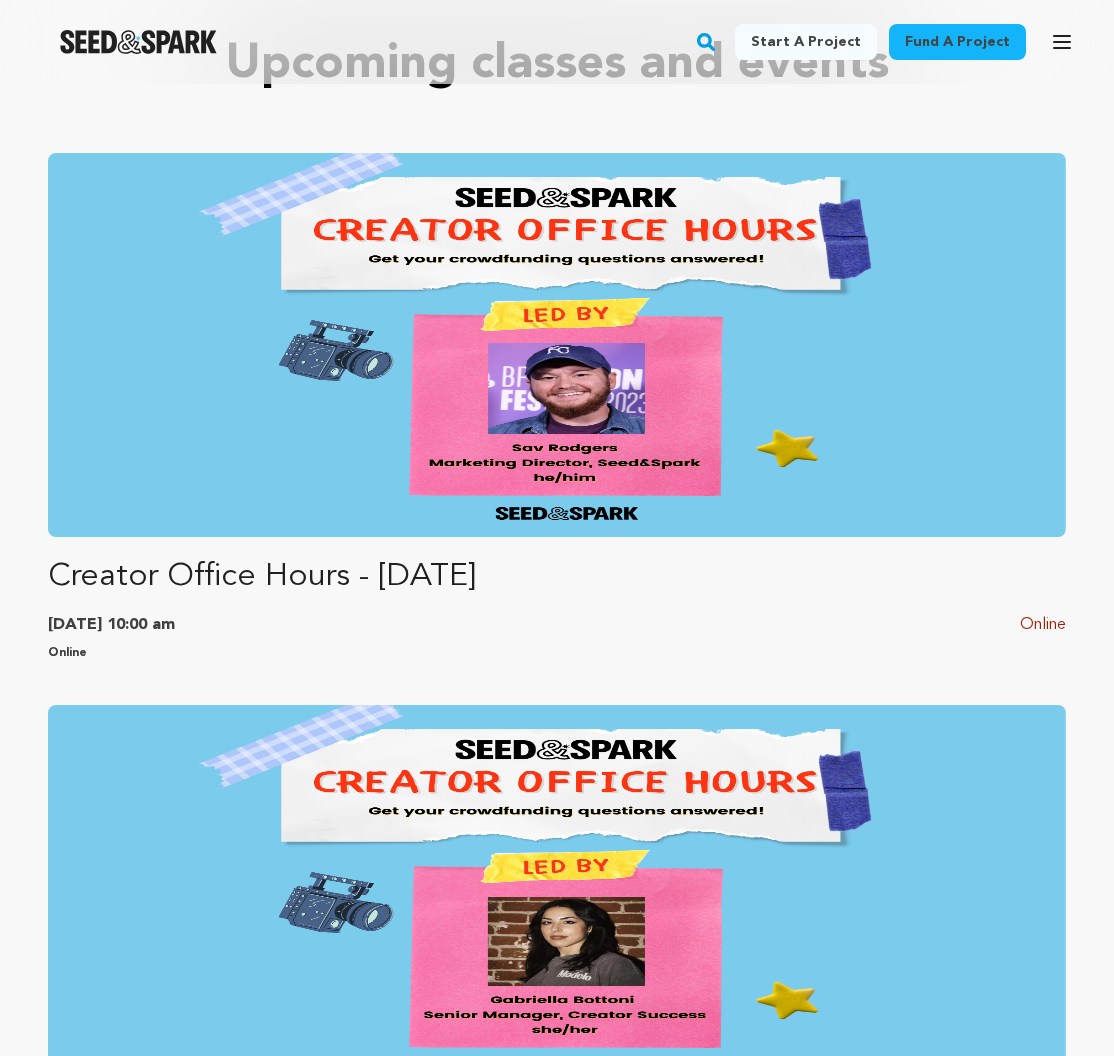 scroll, scrollTop: 1958, scrollLeft: 0, axis: vertical 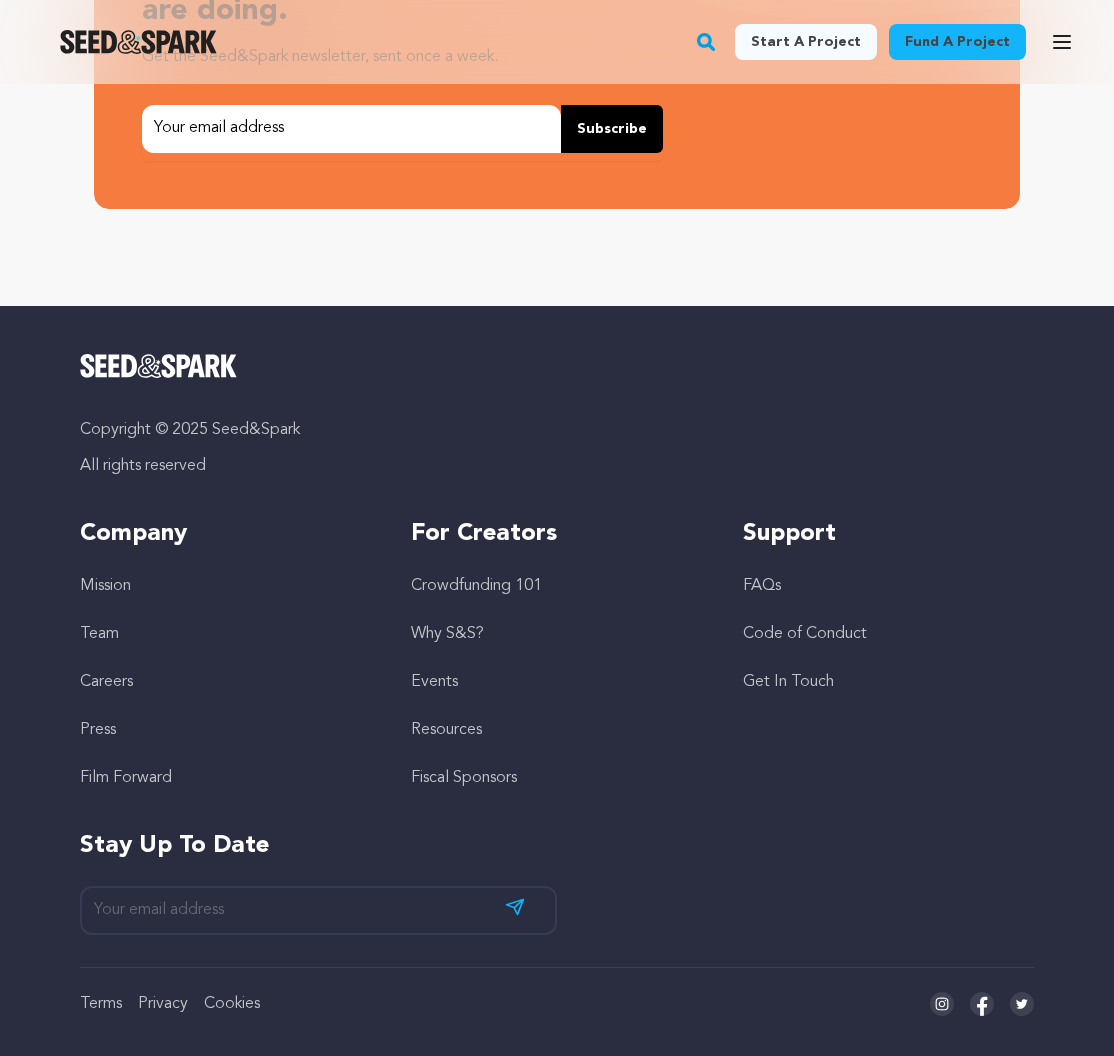 click on "Resources" at bounding box center [446, 730] 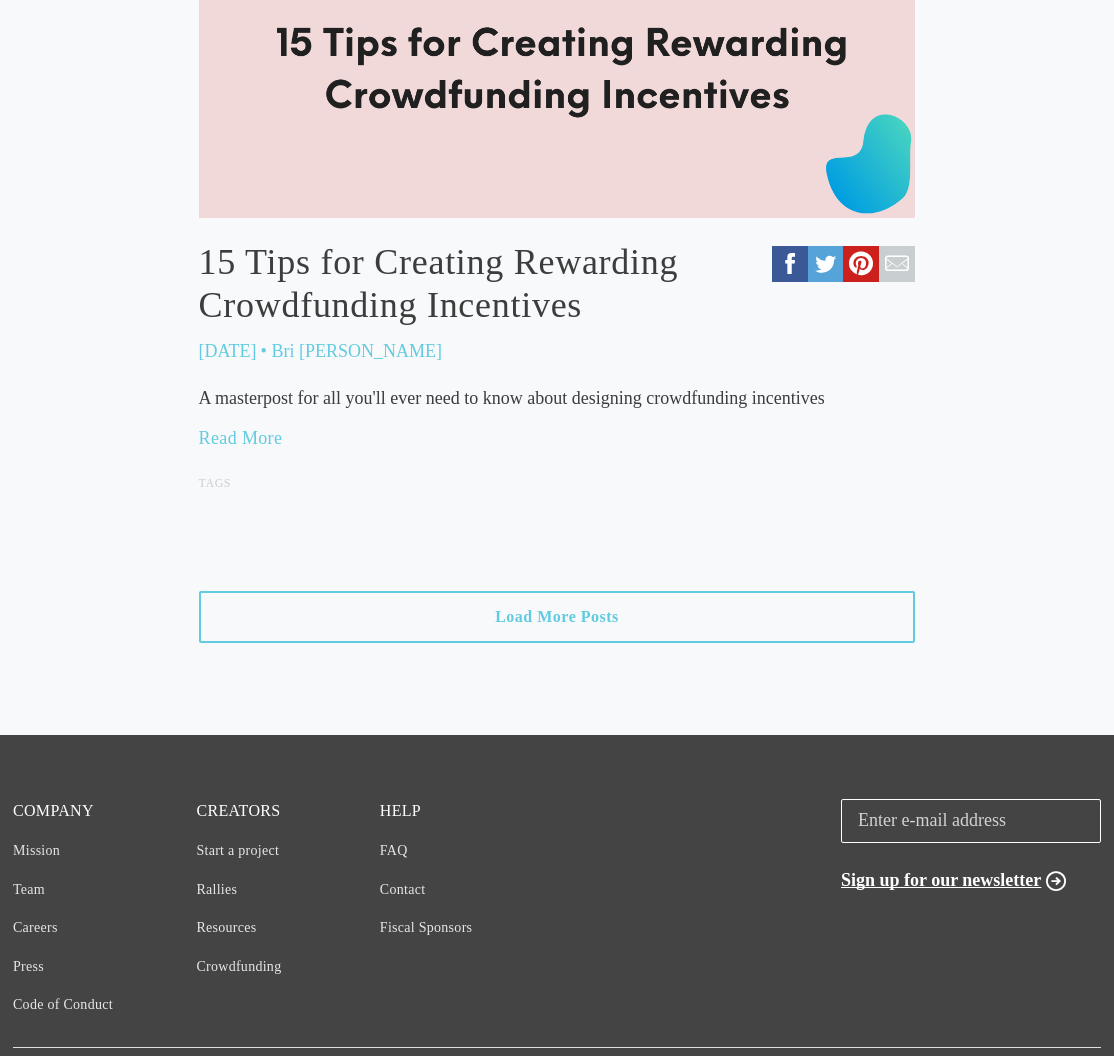 scroll, scrollTop: 2114, scrollLeft: 0, axis: vertical 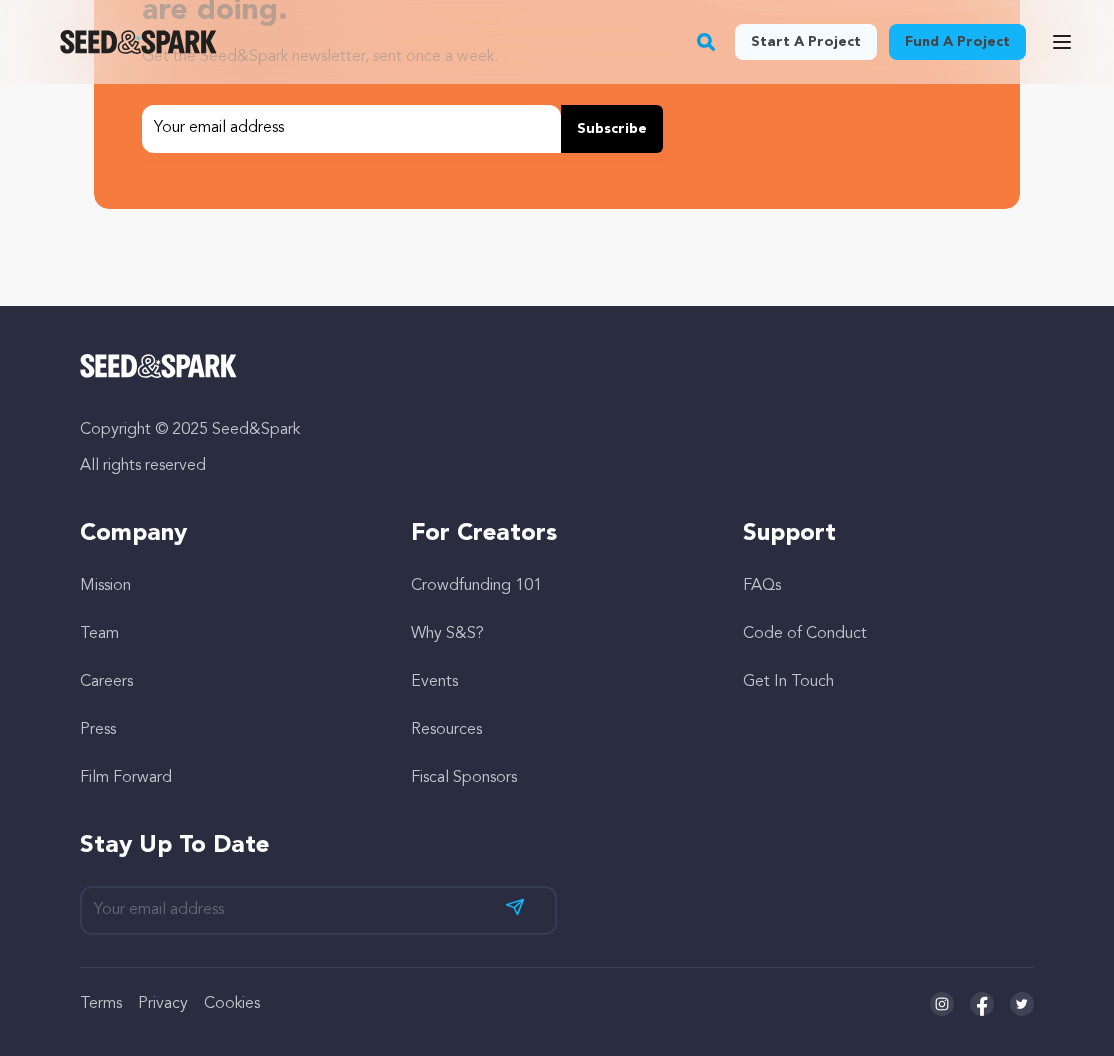 click on "Fiscal Sponsors" at bounding box center (464, 778) 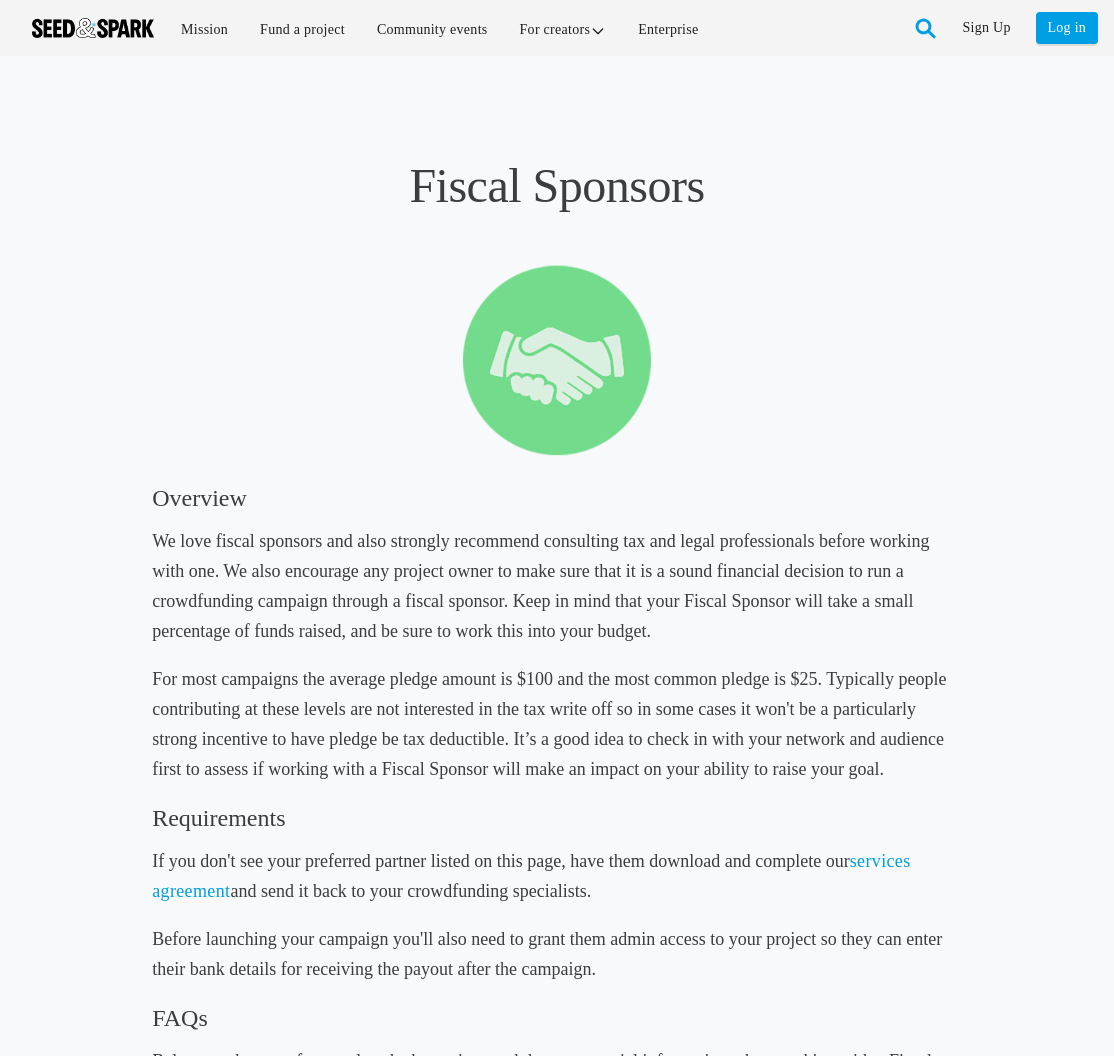 scroll, scrollTop: 0, scrollLeft: 0, axis: both 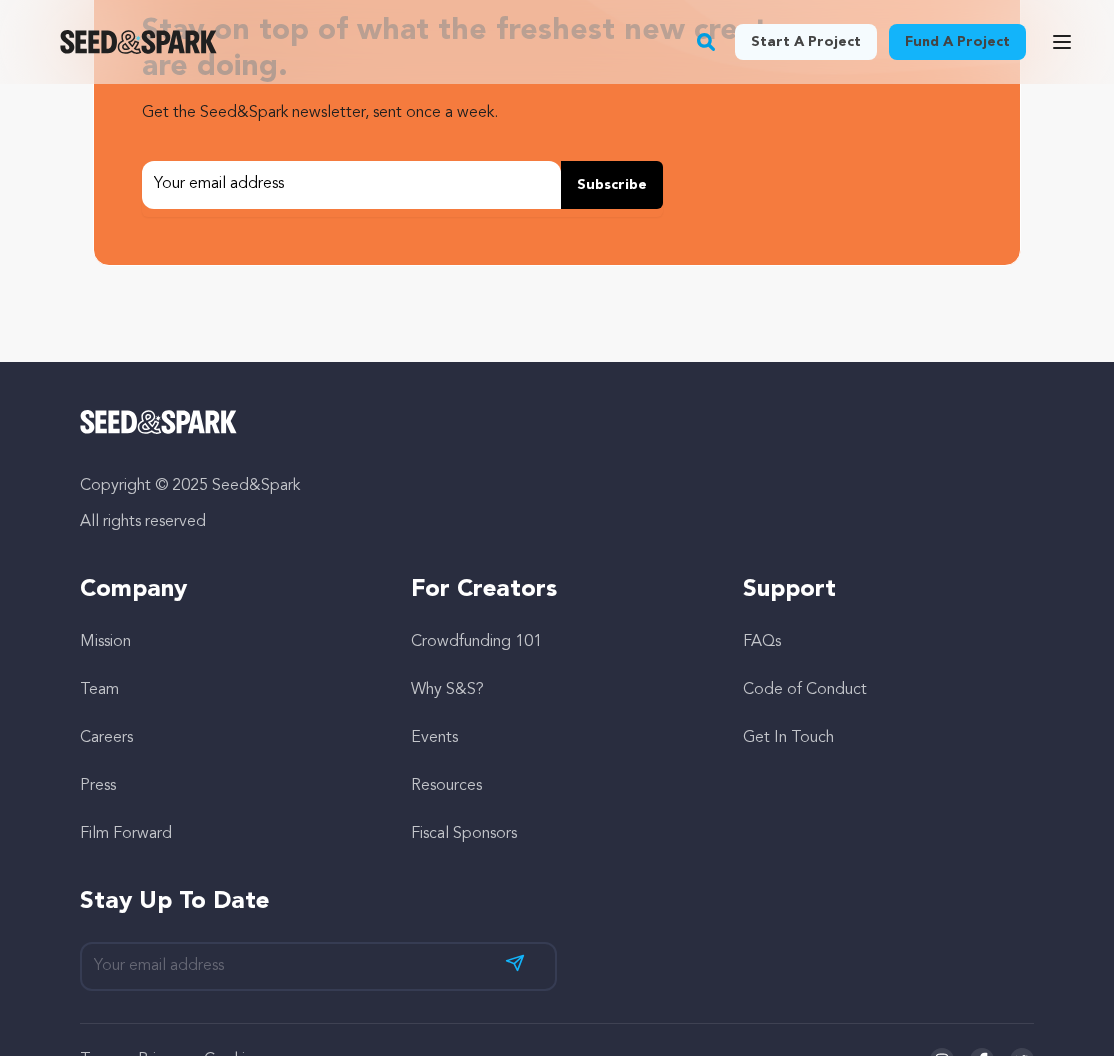 click on "FAQs" at bounding box center [762, 642] 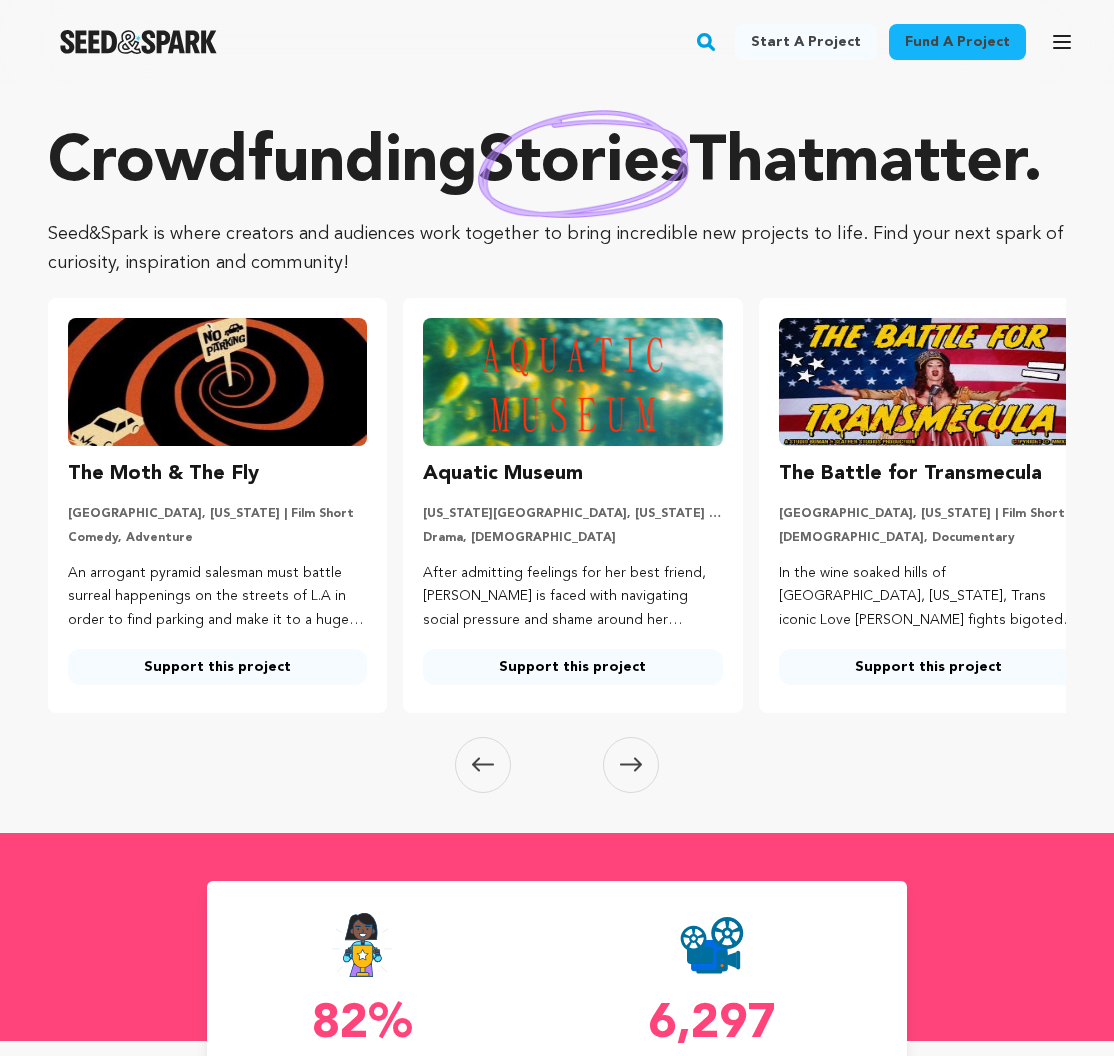 scroll, scrollTop: 5844, scrollLeft: 0, axis: vertical 